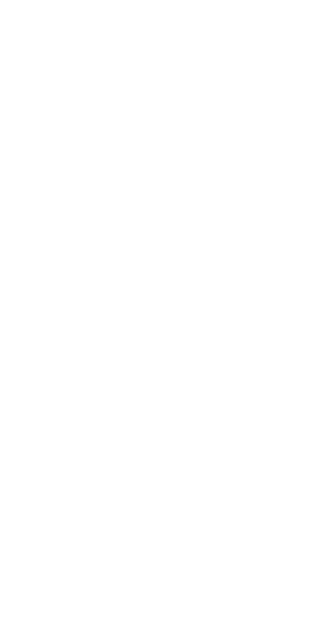 scroll, scrollTop: 0, scrollLeft: 0, axis: both 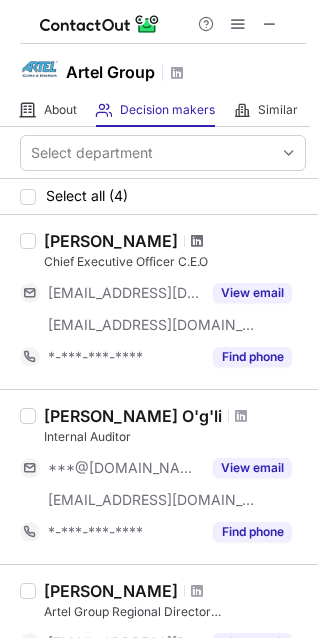 click at bounding box center (197, 241) 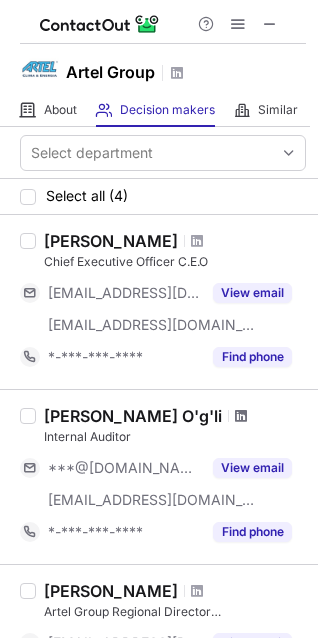 click at bounding box center [241, 416] 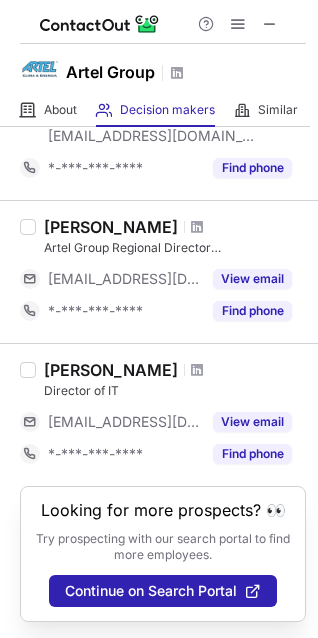 scroll, scrollTop: 381, scrollLeft: 0, axis: vertical 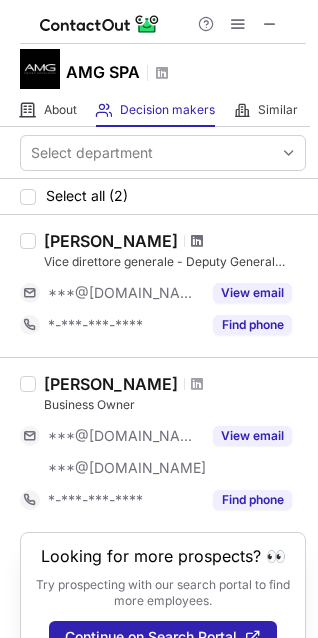 click at bounding box center (197, 241) 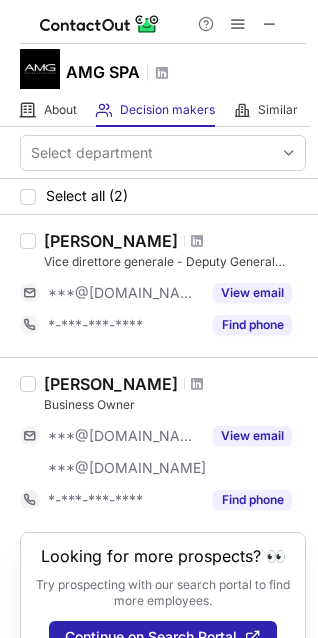 scroll, scrollTop: 63, scrollLeft: 0, axis: vertical 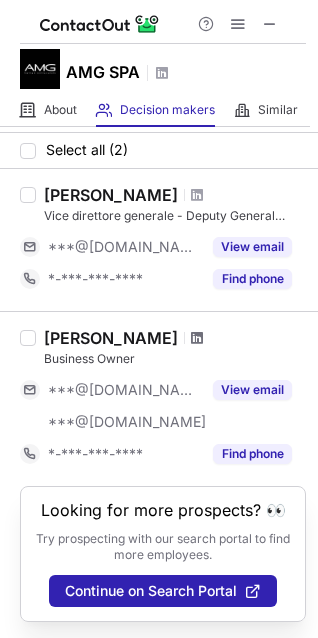 click at bounding box center [197, 338] 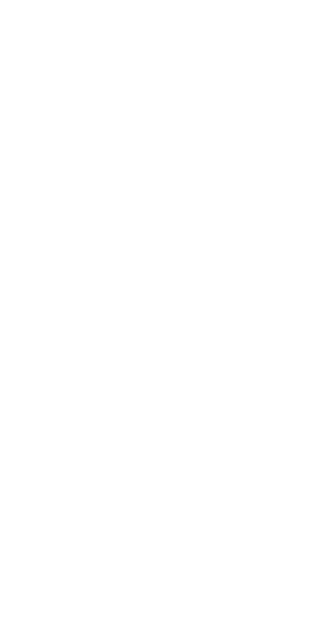 scroll, scrollTop: 0, scrollLeft: 0, axis: both 